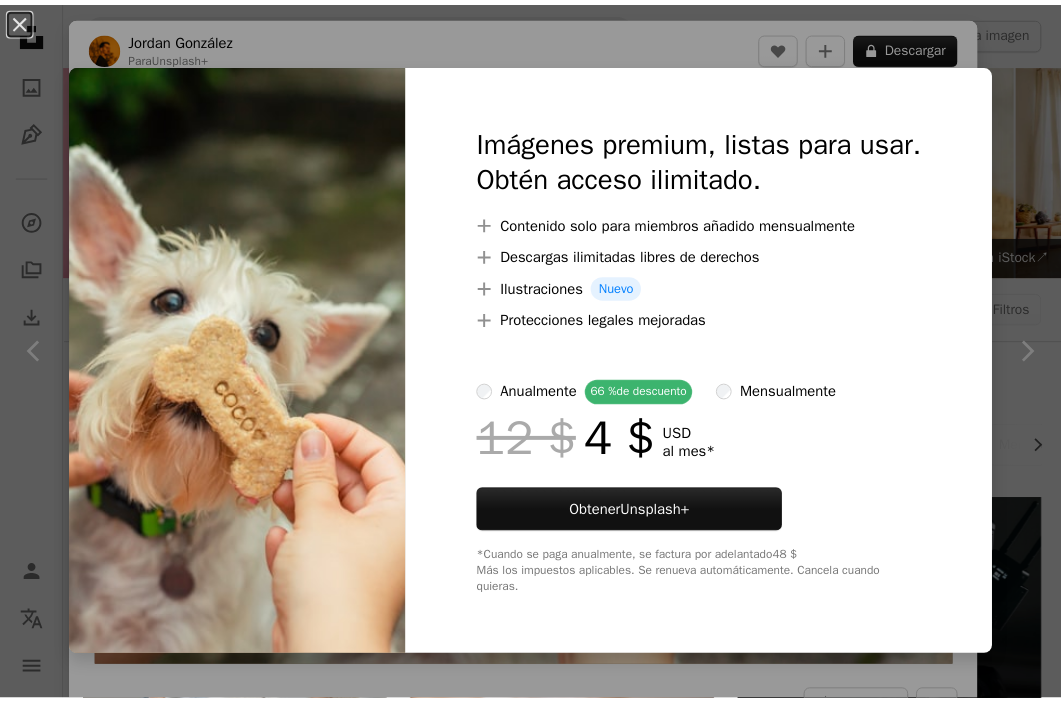 scroll, scrollTop: 2100, scrollLeft: 0, axis: vertical 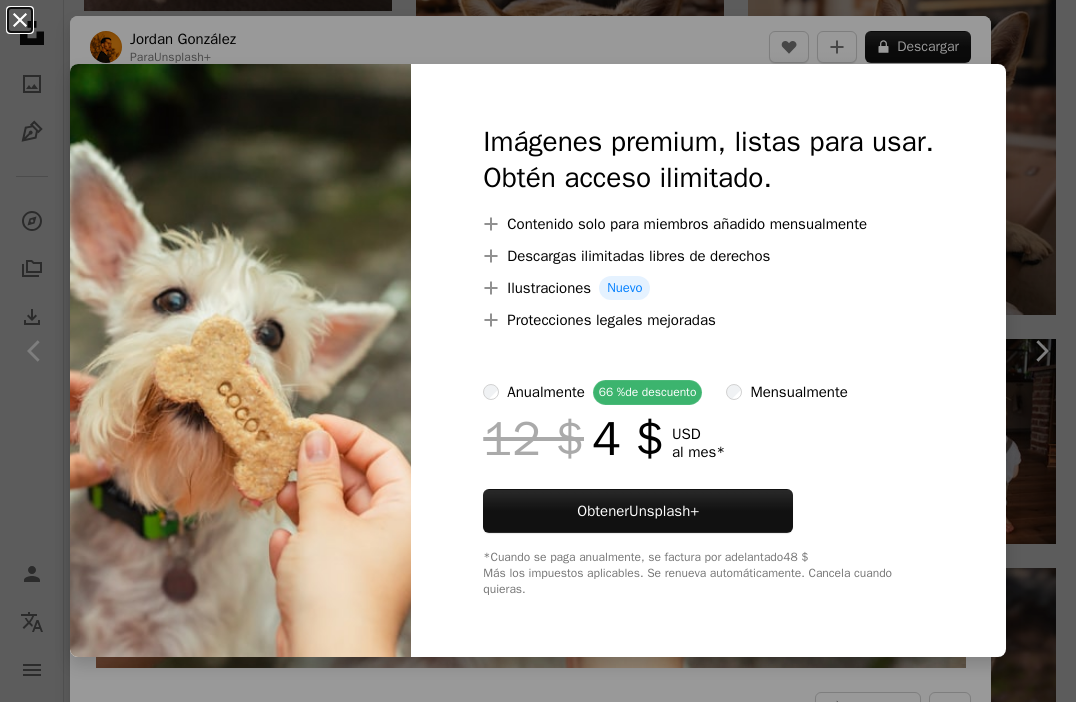 click on "An X shape" at bounding box center [20, 20] 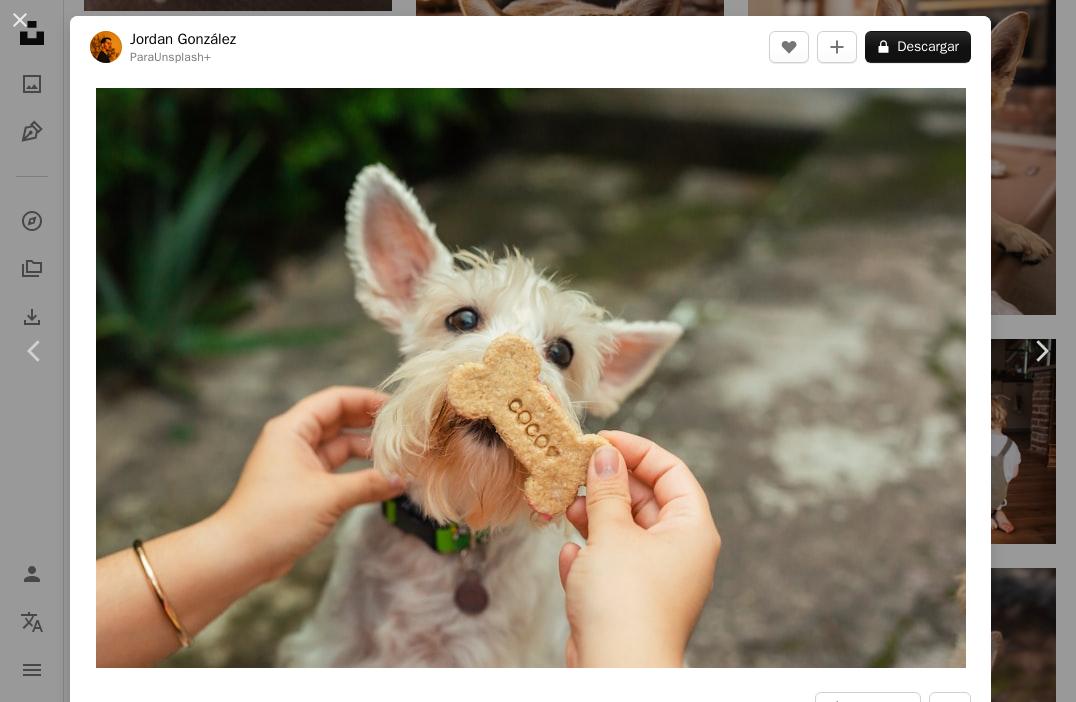 click on "An X shape" at bounding box center [20, 20] 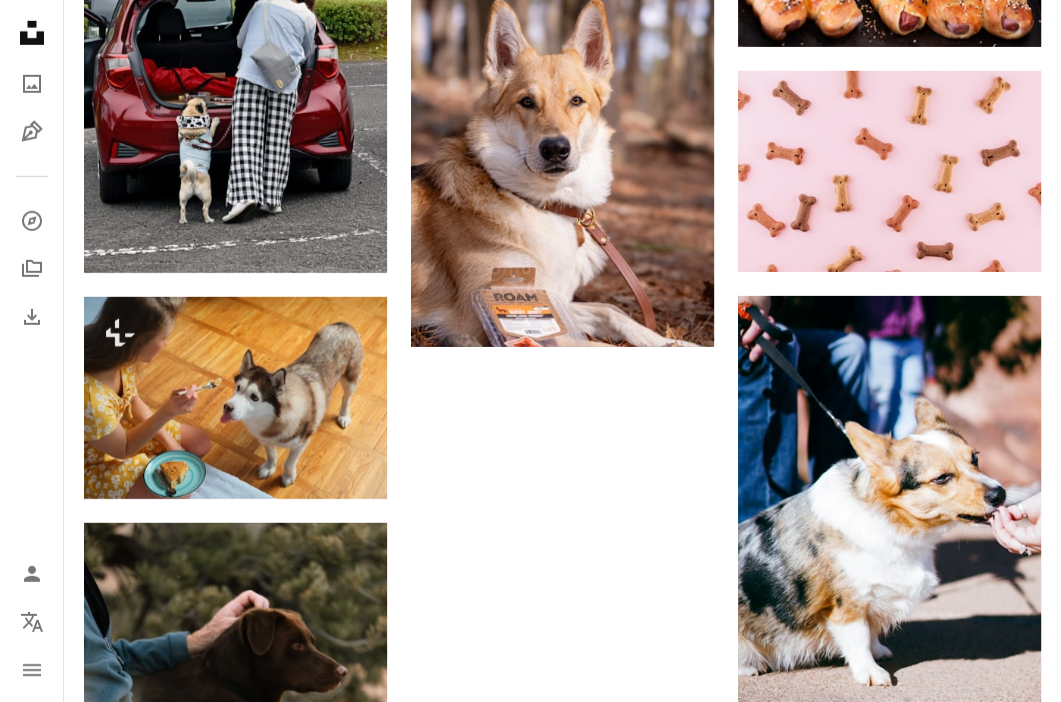 scroll, scrollTop: 4400, scrollLeft: 0, axis: vertical 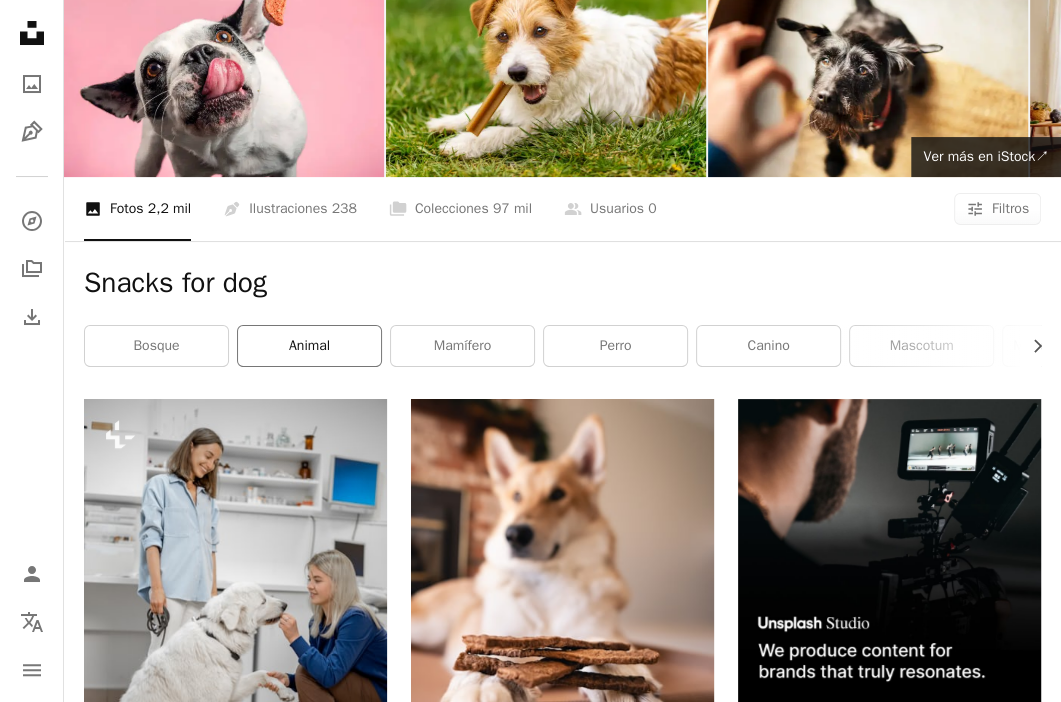 click on "animal" at bounding box center (309, 346) 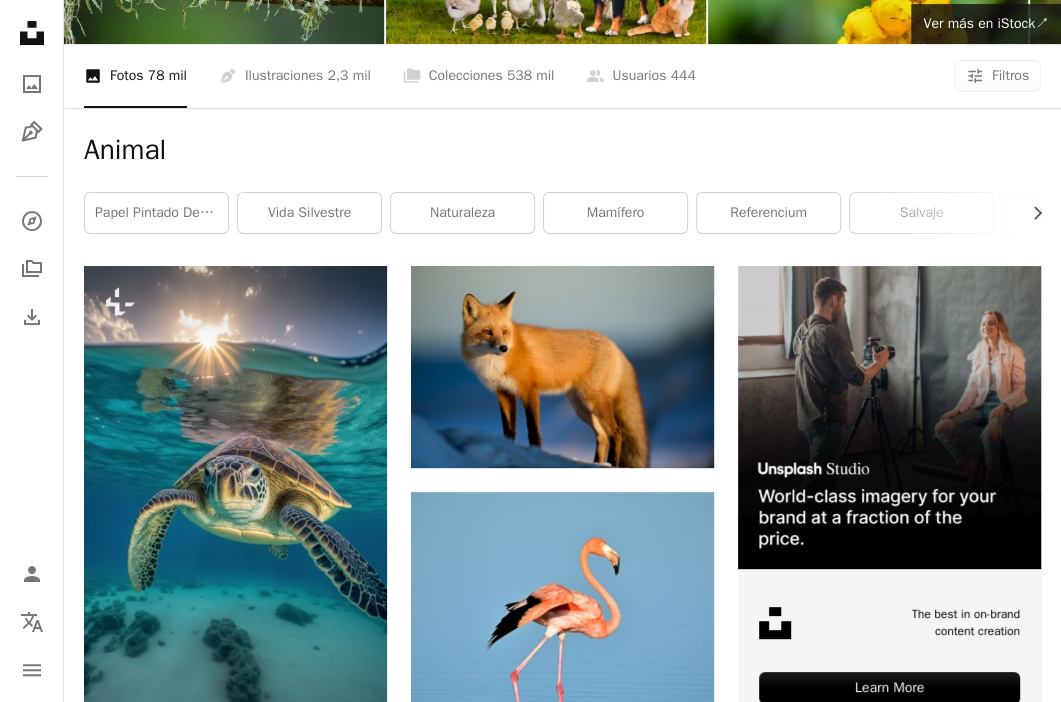scroll, scrollTop: 0, scrollLeft: 0, axis: both 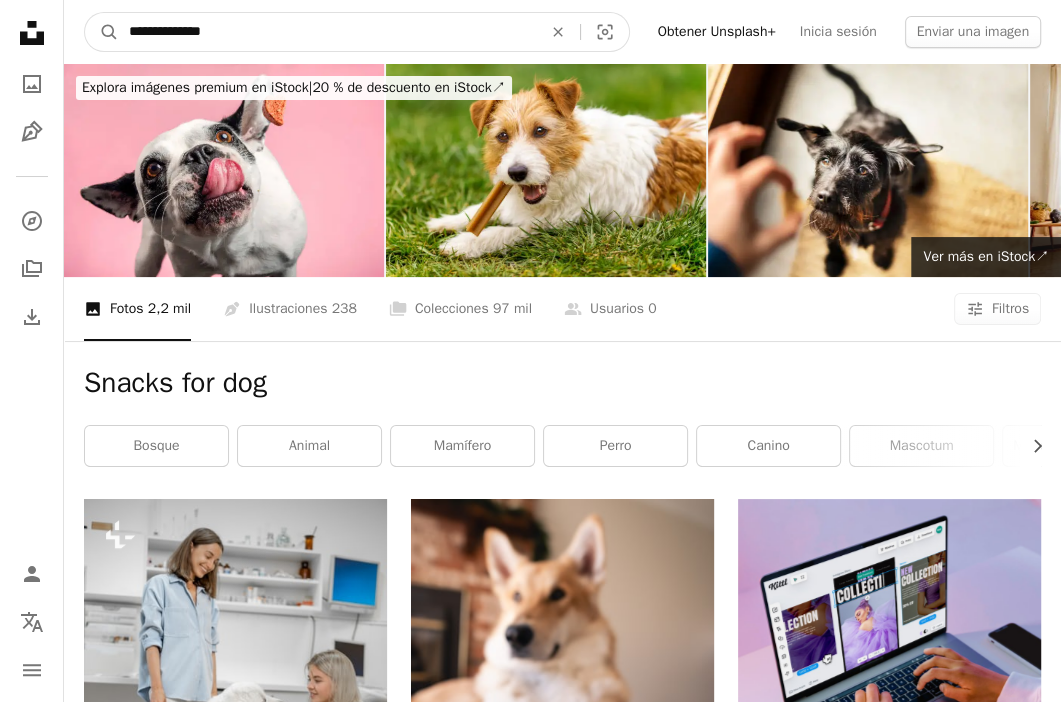 drag, startPoint x: 240, startPoint y: 24, endPoint x: 58, endPoint y: 19, distance: 182.06866 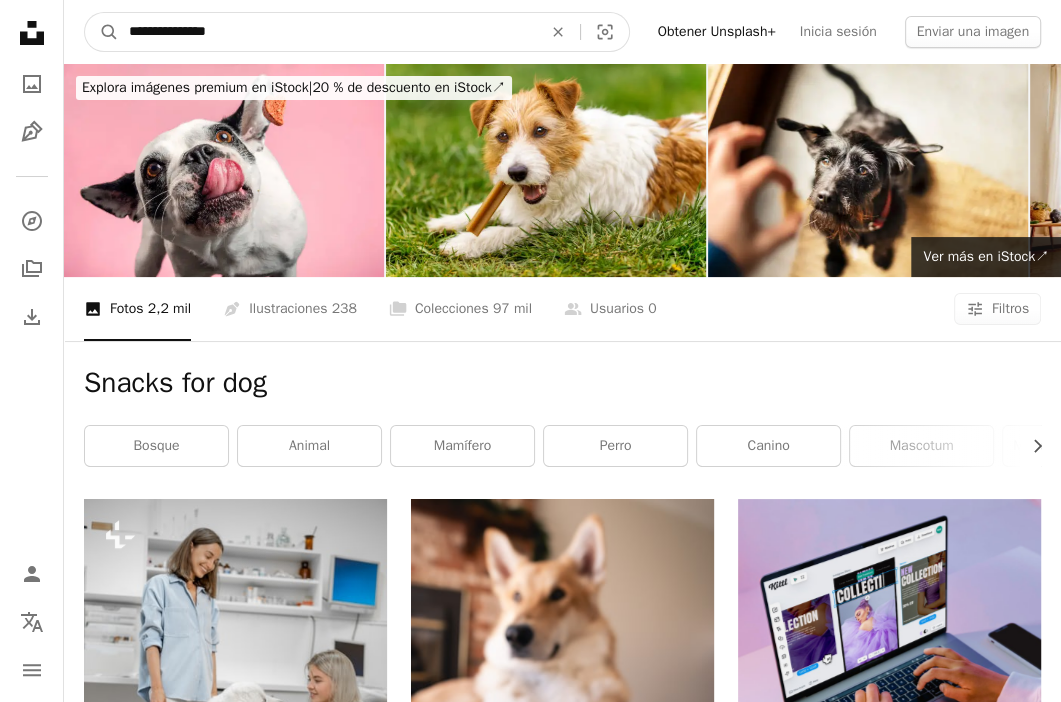 type on "**********" 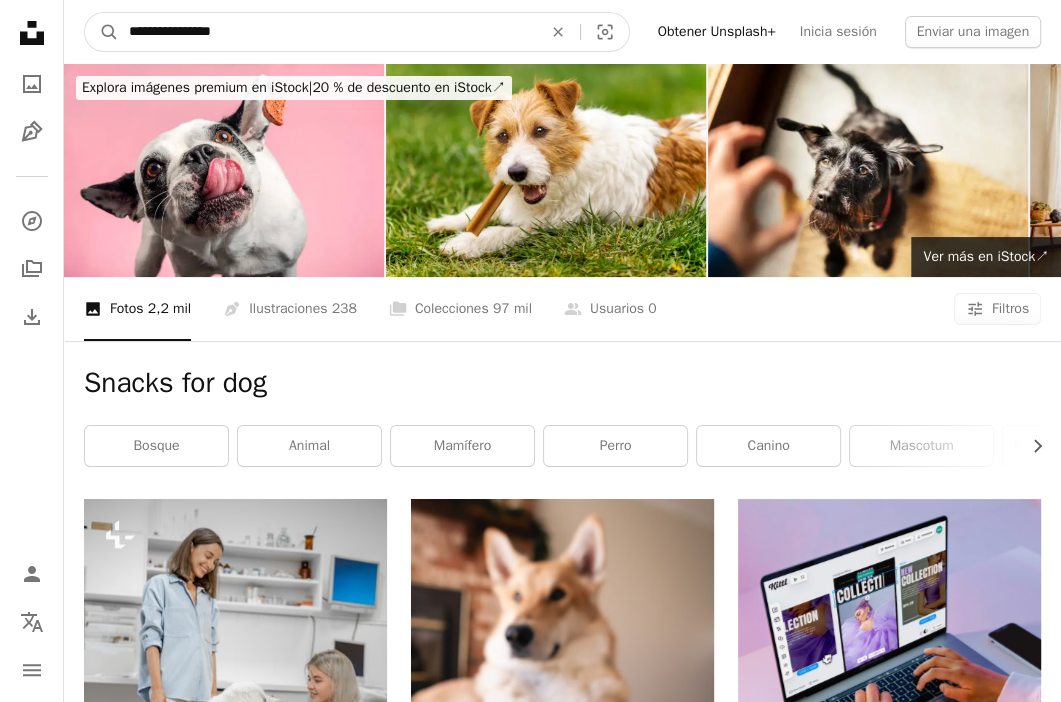 click on "A magnifying glass" at bounding box center (102, 32) 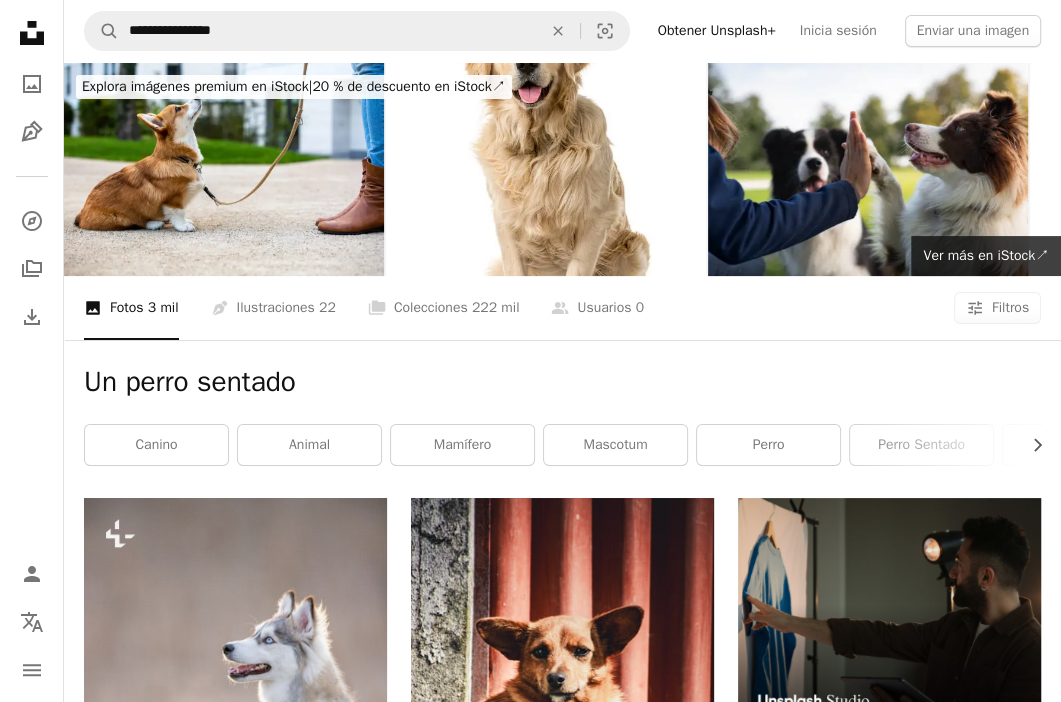 scroll, scrollTop: 0, scrollLeft: 0, axis: both 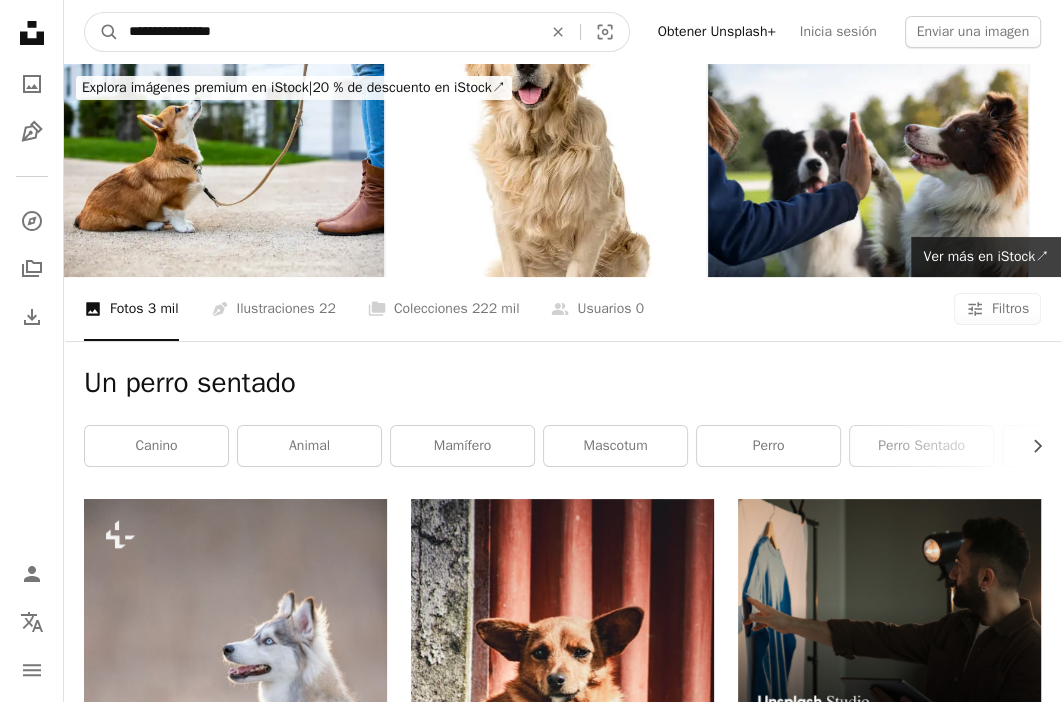 drag, startPoint x: 257, startPoint y: 31, endPoint x: -4, endPoint y: 23, distance: 261.1226 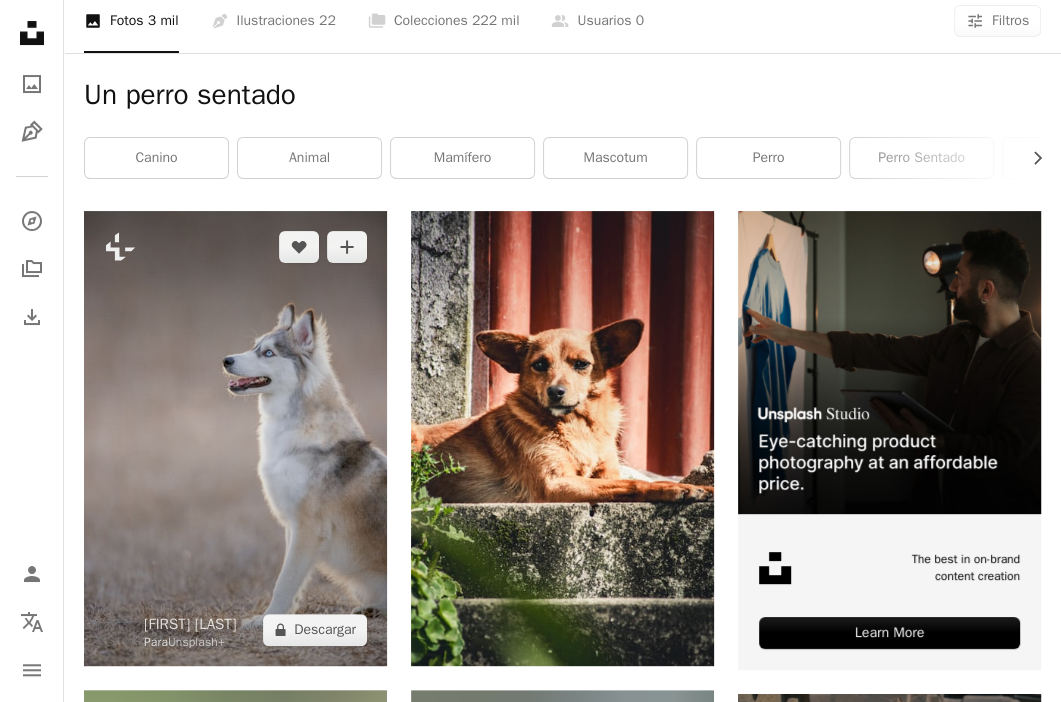 scroll, scrollTop: 300, scrollLeft: 0, axis: vertical 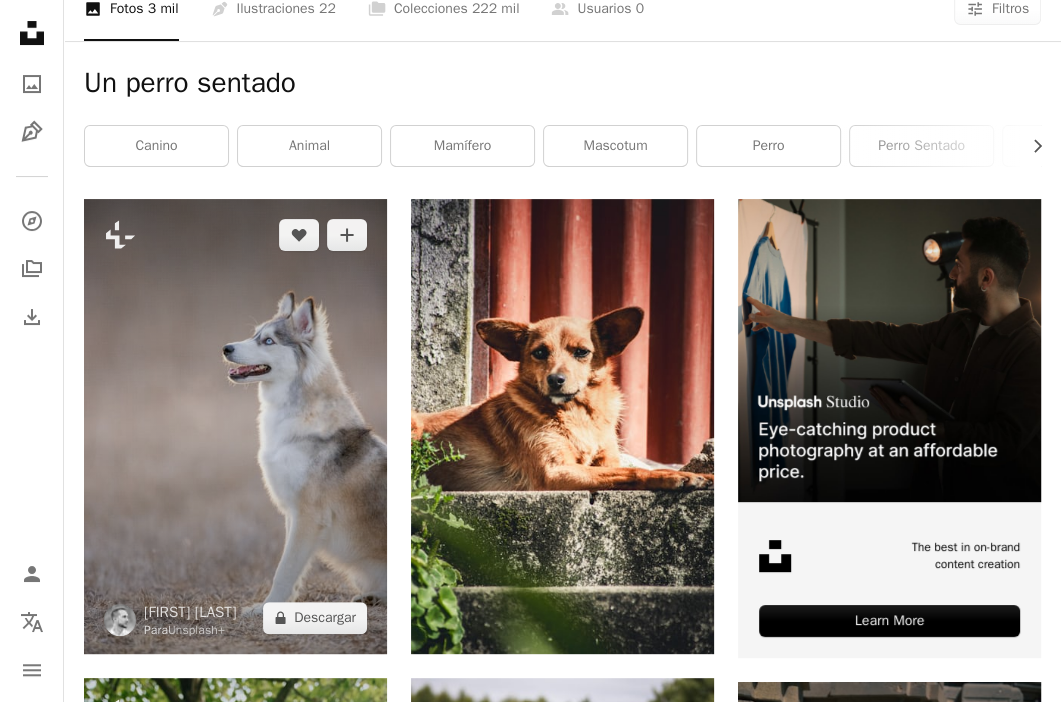 click at bounding box center [235, 426] 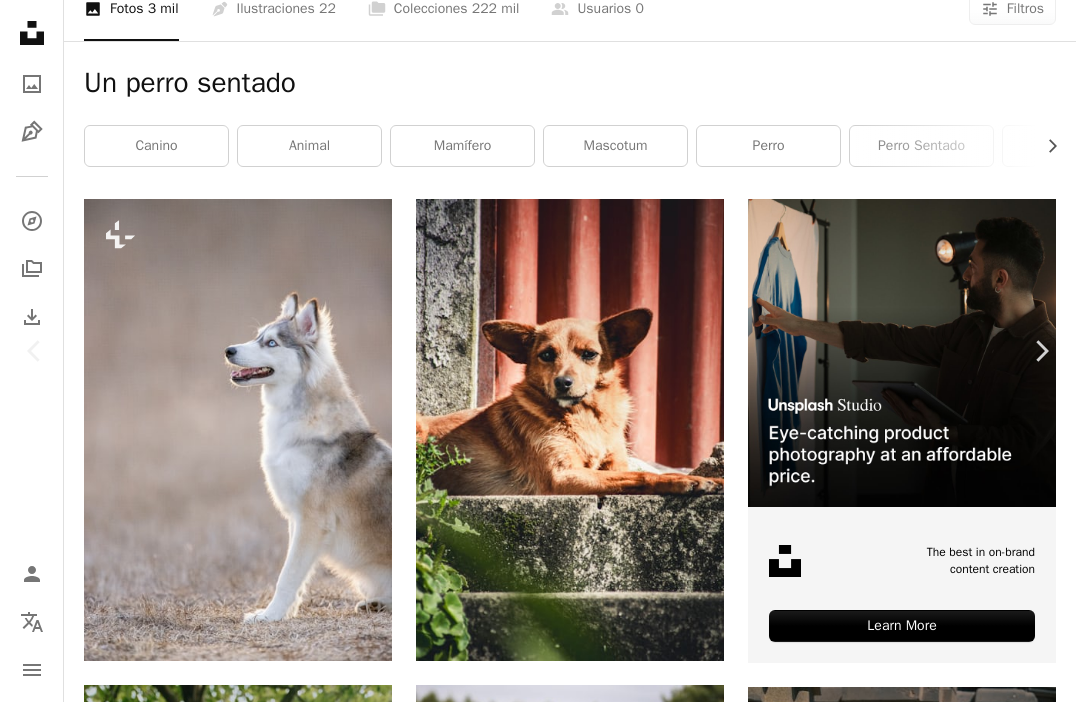 click on "A lock Descargar" at bounding box center (918, 3914) 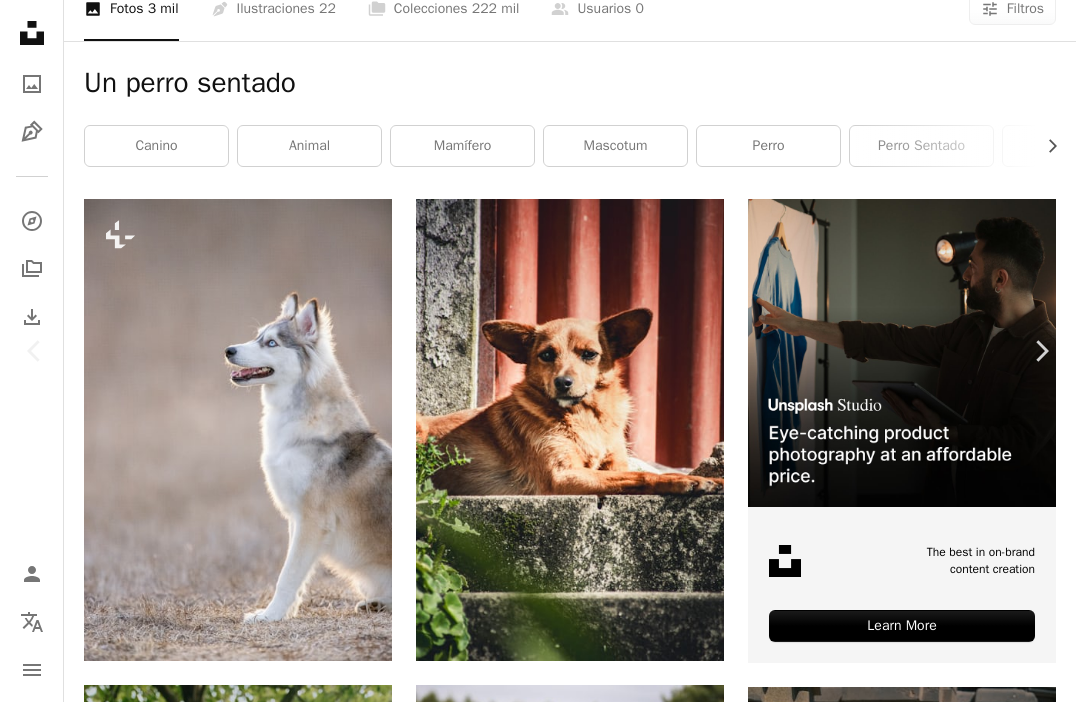 click on "An X shape" at bounding box center (20, 20) 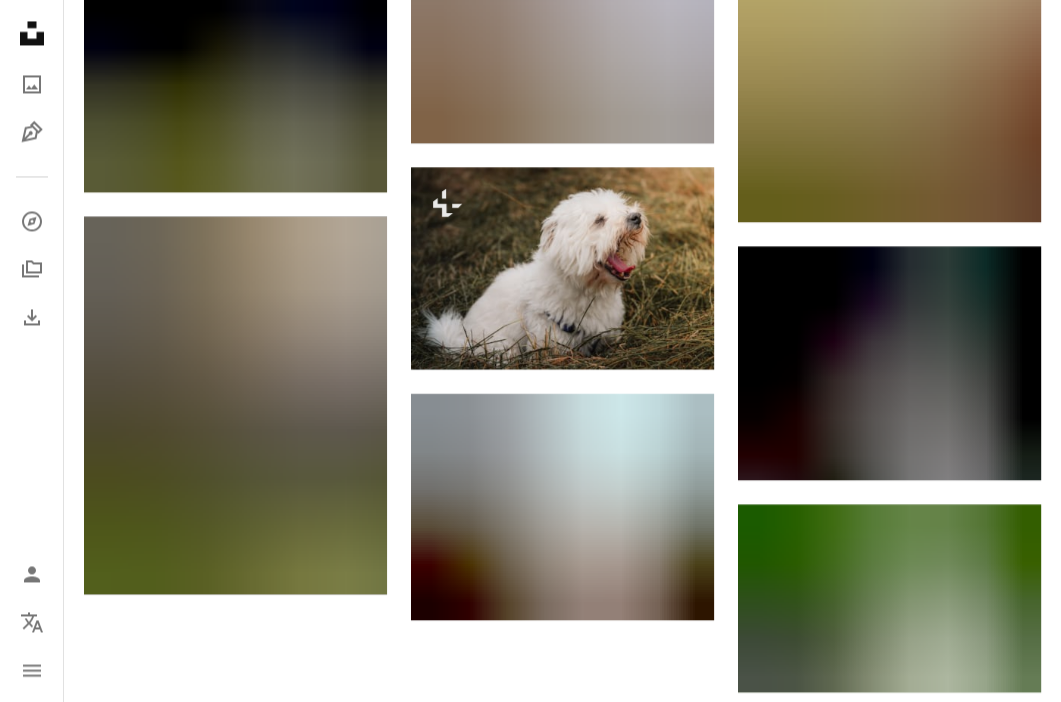 scroll, scrollTop: 2400, scrollLeft: 0, axis: vertical 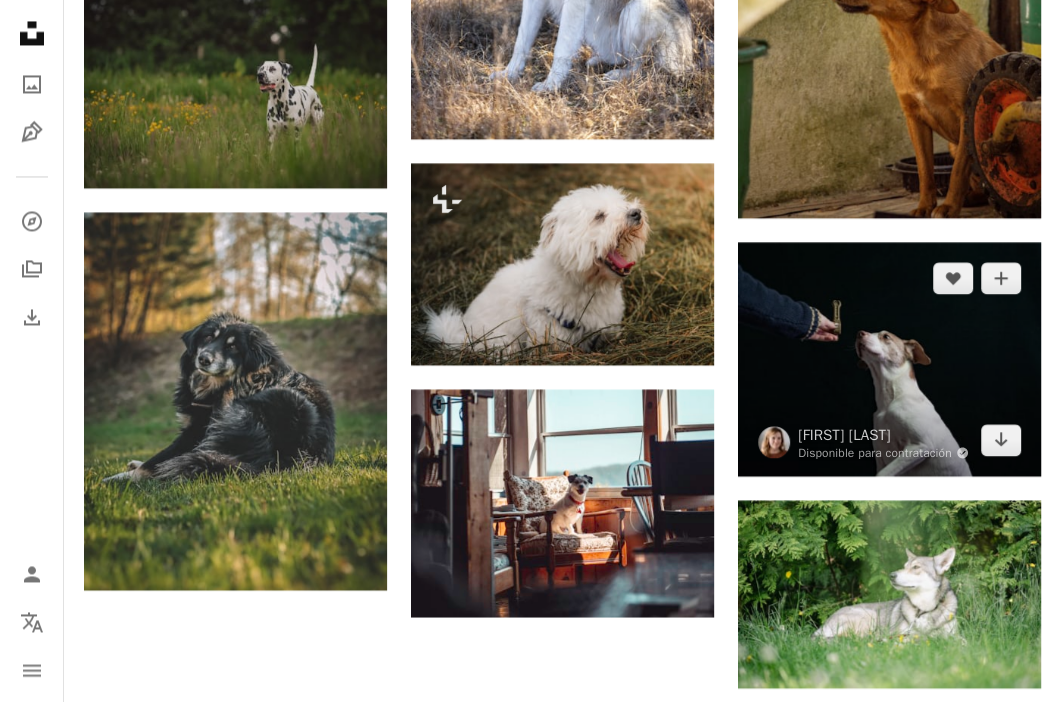 click at bounding box center (889, 359) 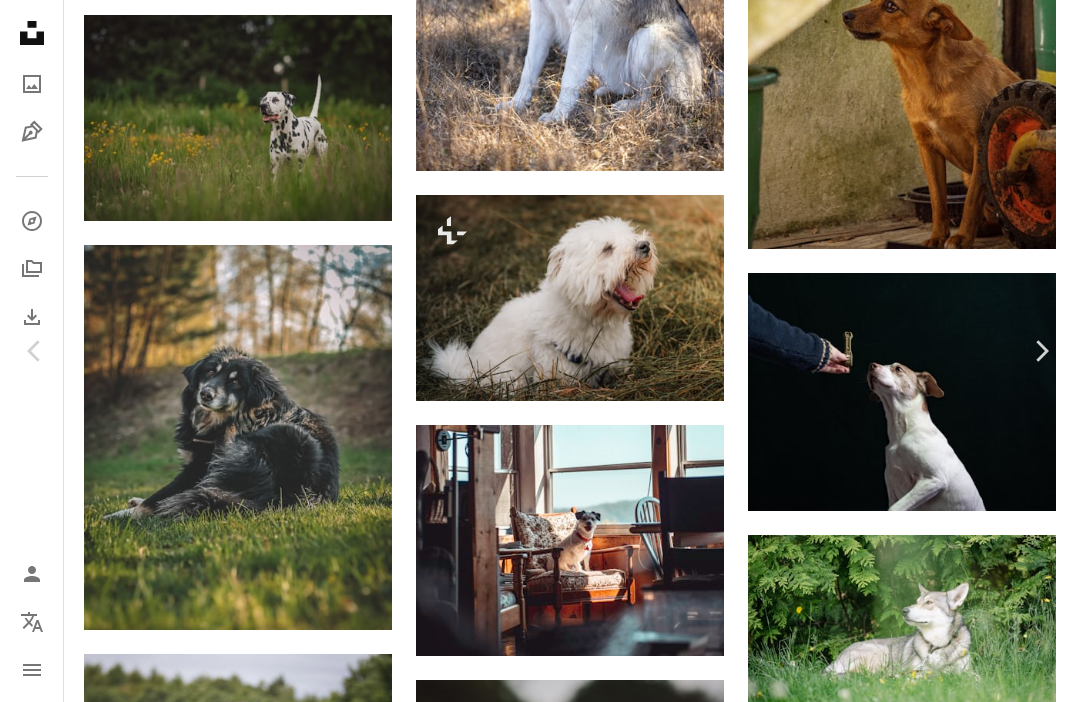 click on "Descargar gratis" at bounding box center (874, 4931) 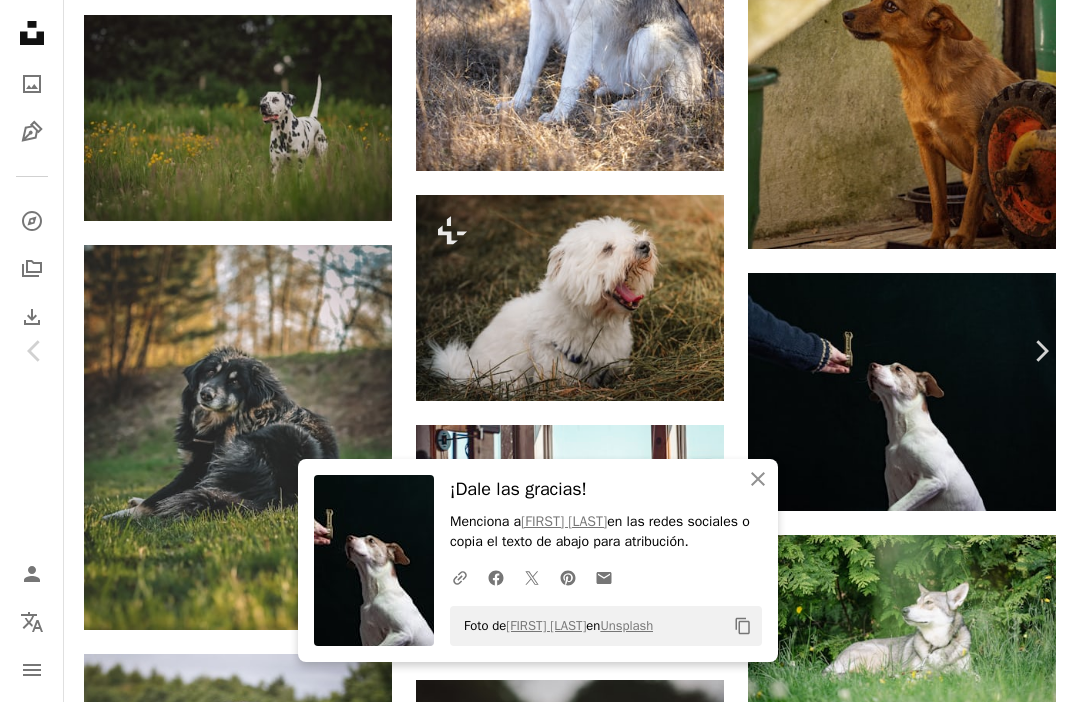 click on "An X shape" at bounding box center (20, 20) 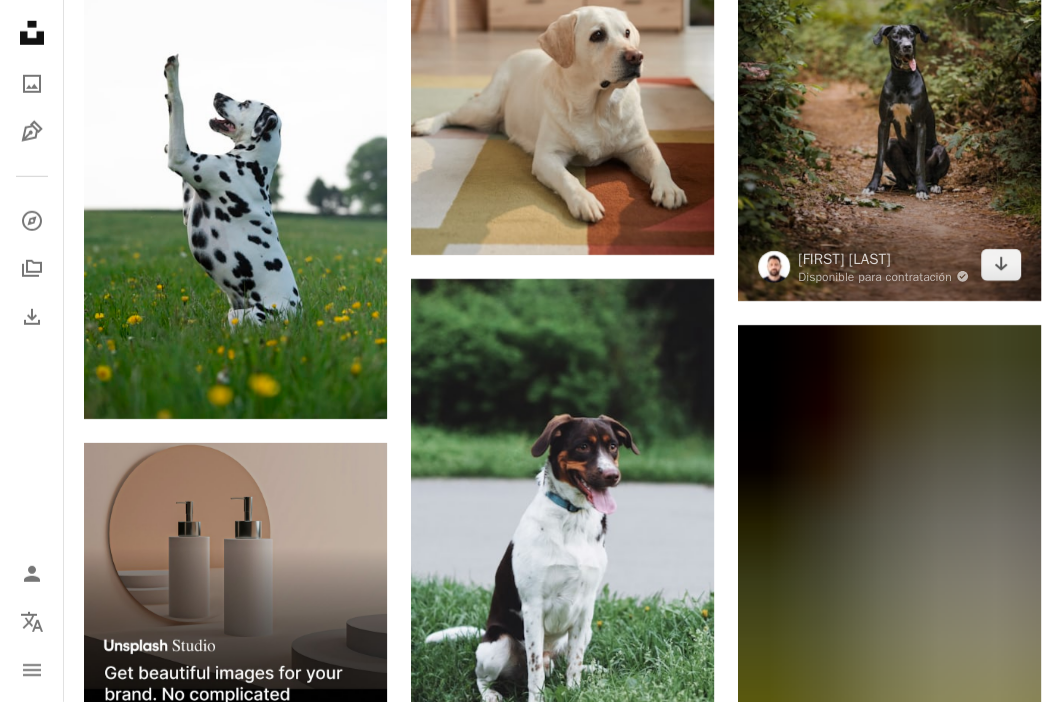 scroll, scrollTop: 4200, scrollLeft: 0, axis: vertical 